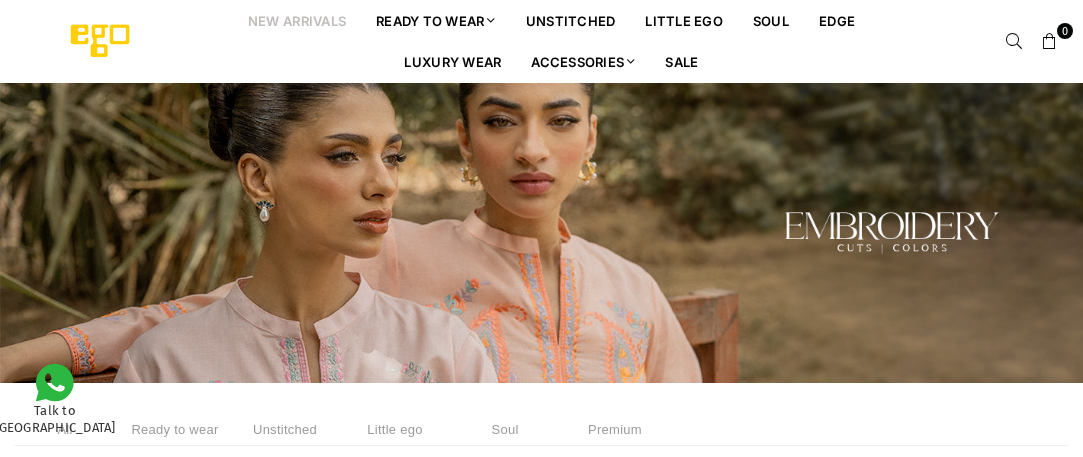 select on "******" 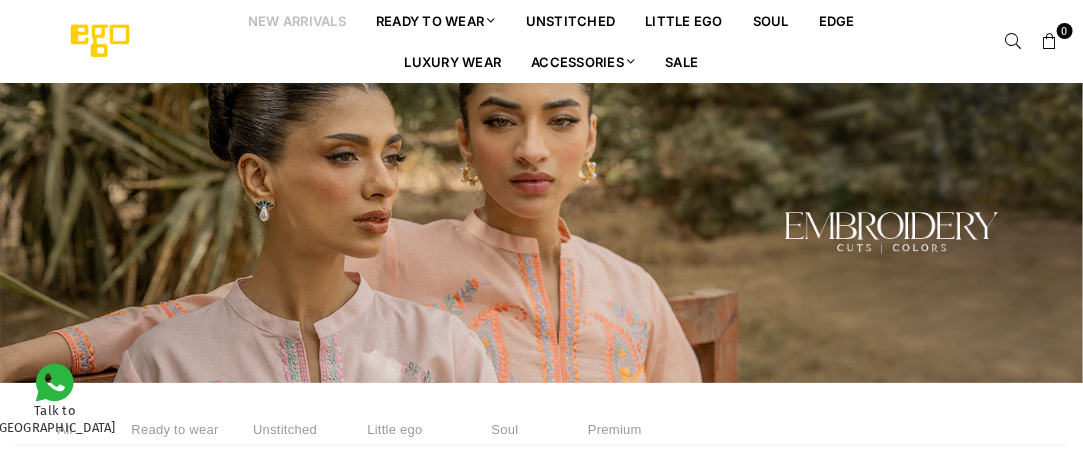 scroll, scrollTop: 0, scrollLeft: 0, axis: both 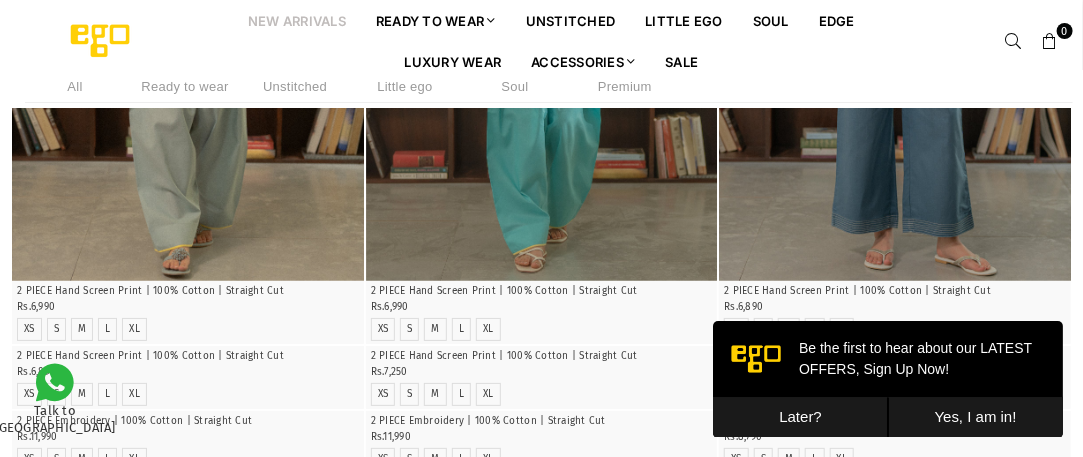 click on "Later?" at bounding box center (799, 416) 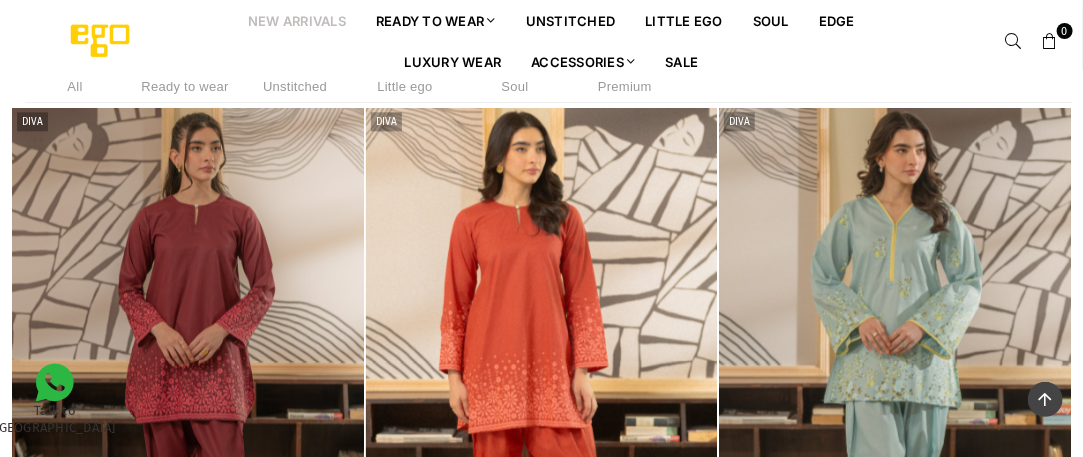 scroll, scrollTop: 1484, scrollLeft: 0, axis: vertical 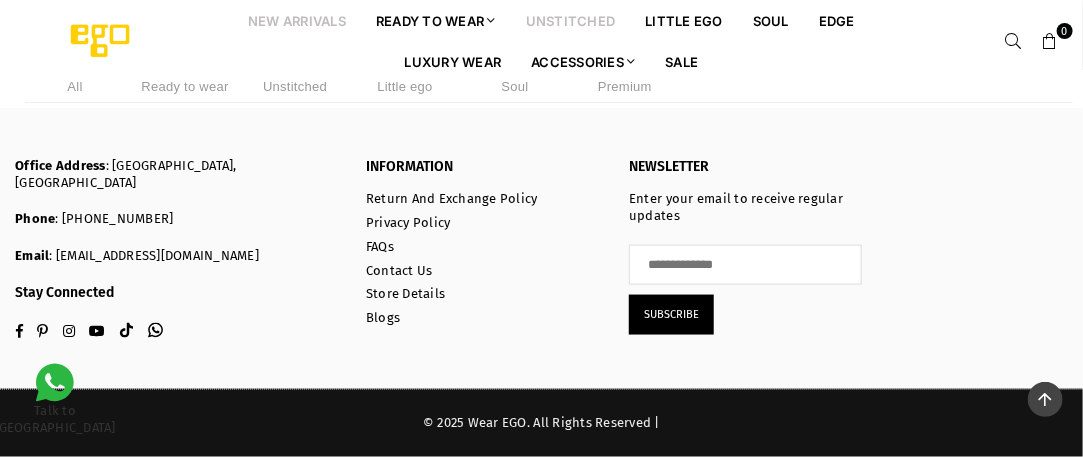 click on "unstitched" at bounding box center (571, 20) 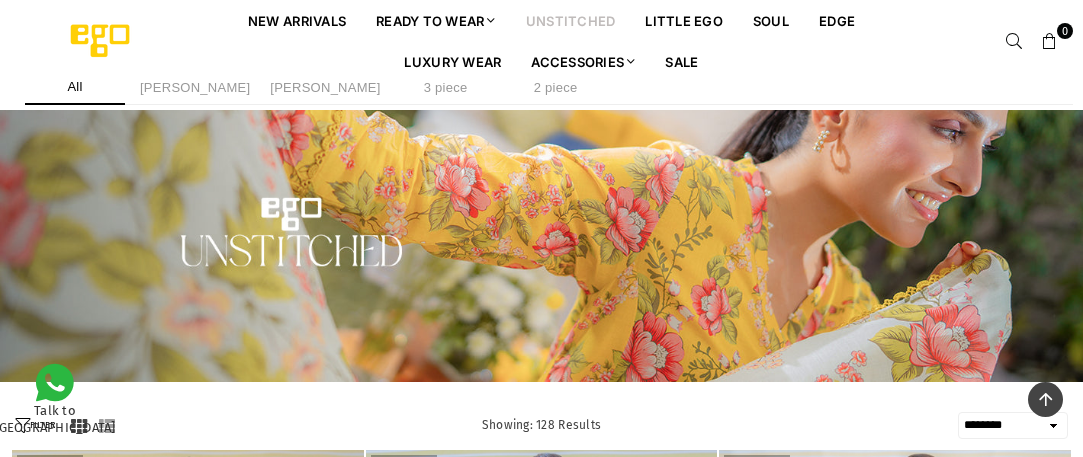 select on "******" 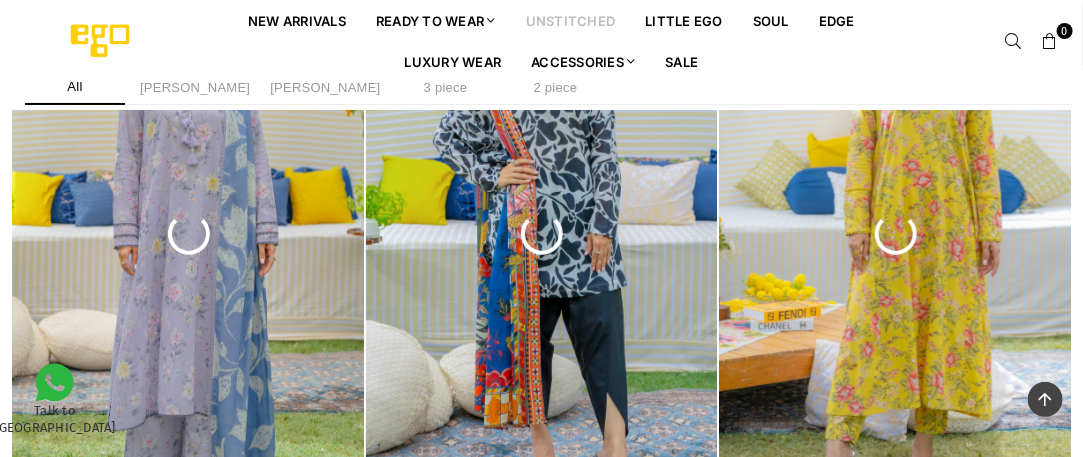 scroll, scrollTop: 441, scrollLeft: 0, axis: vertical 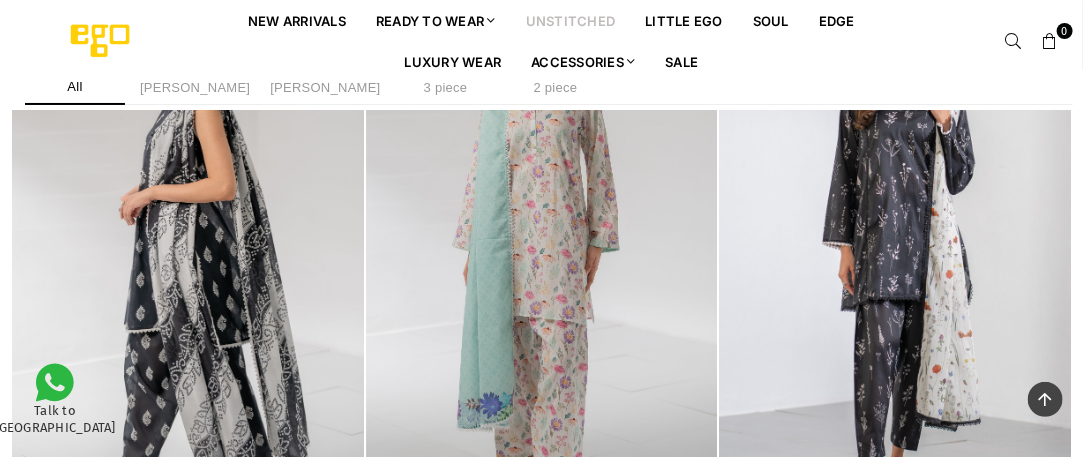 drag, startPoint x: 1096, startPoint y: 221, endPoint x: 1096, endPoint y: 343, distance: 122 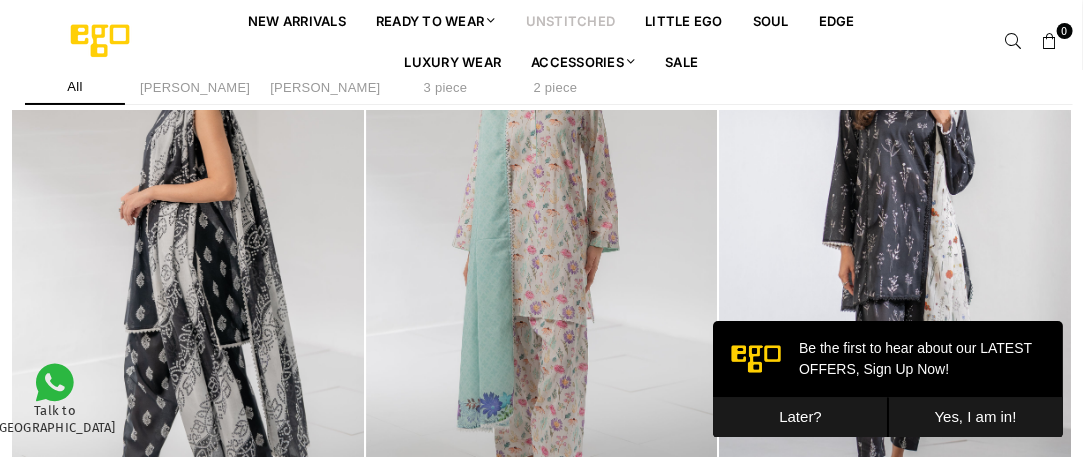 scroll, scrollTop: 0, scrollLeft: 0, axis: both 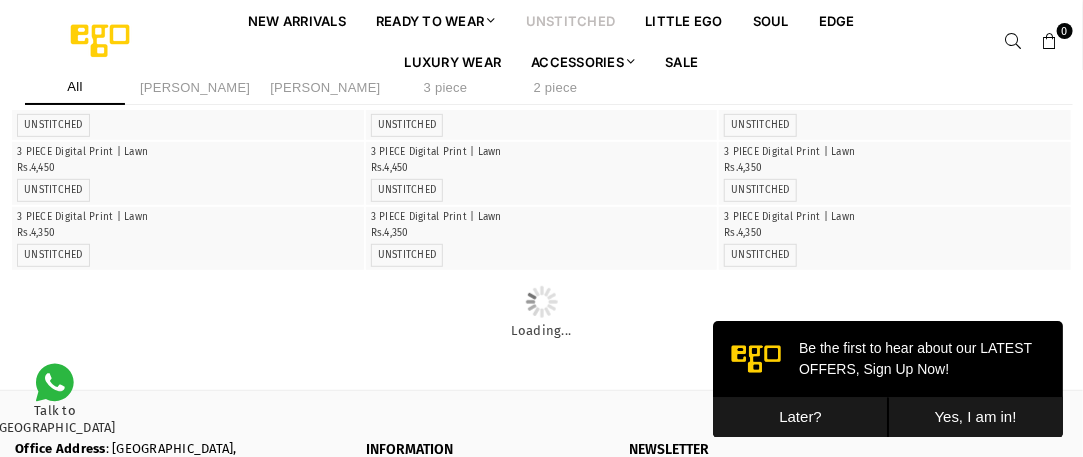 click on "Later?" at bounding box center [799, 416] 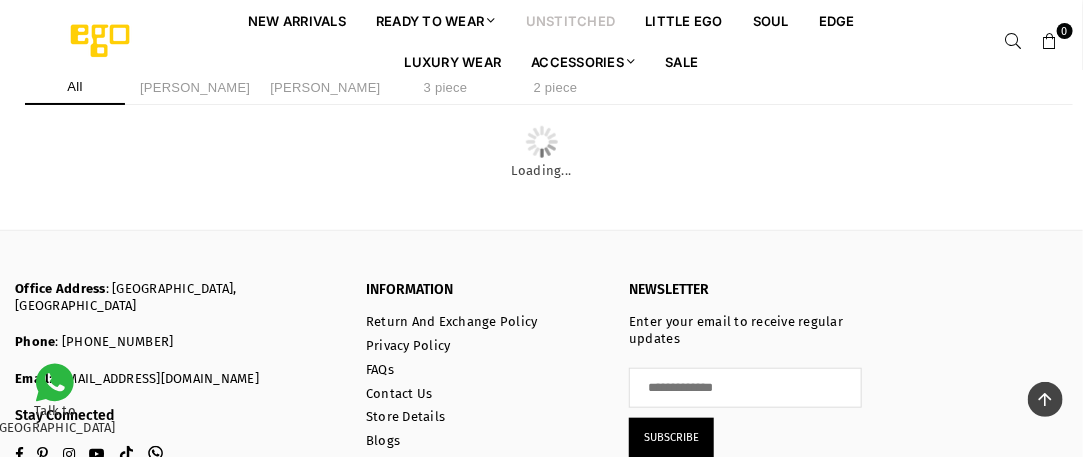 scroll, scrollTop: 3145, scrollLeft: 0, axis: vertical 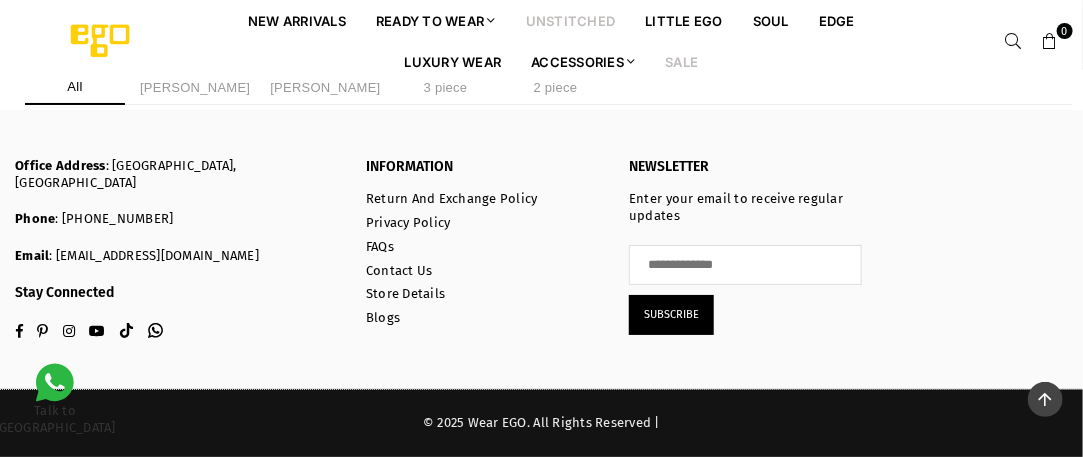 click on "Sale" at bounding box center (681, 61) 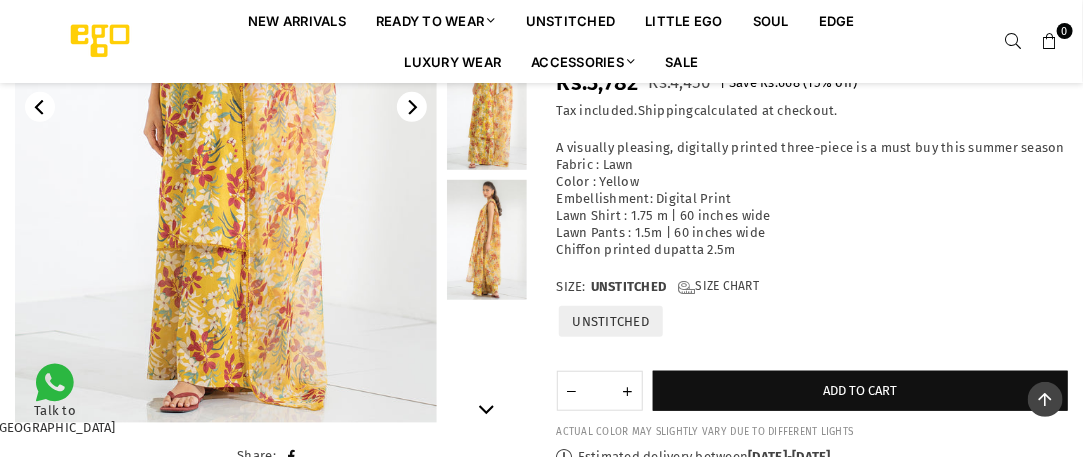 scroll, scrollTop: 354, scrollLeft: 0, axis: vertical 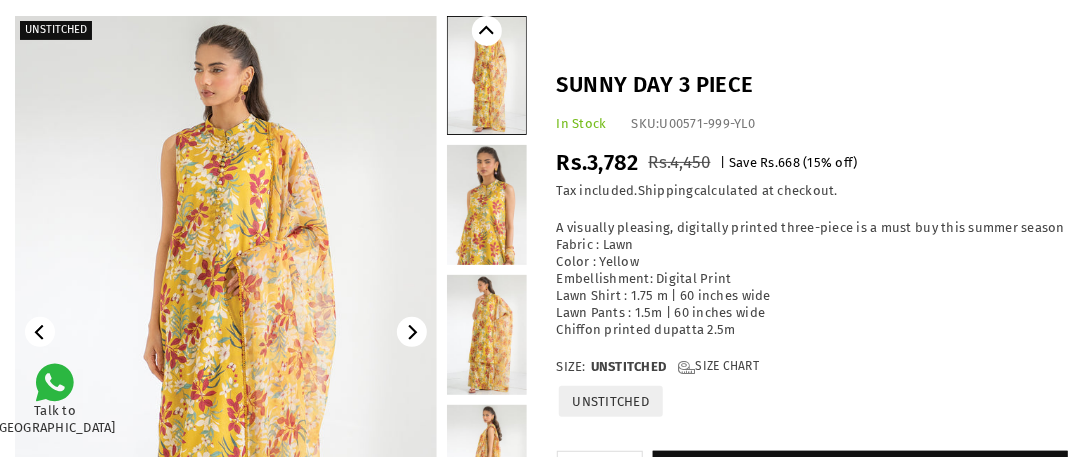 click 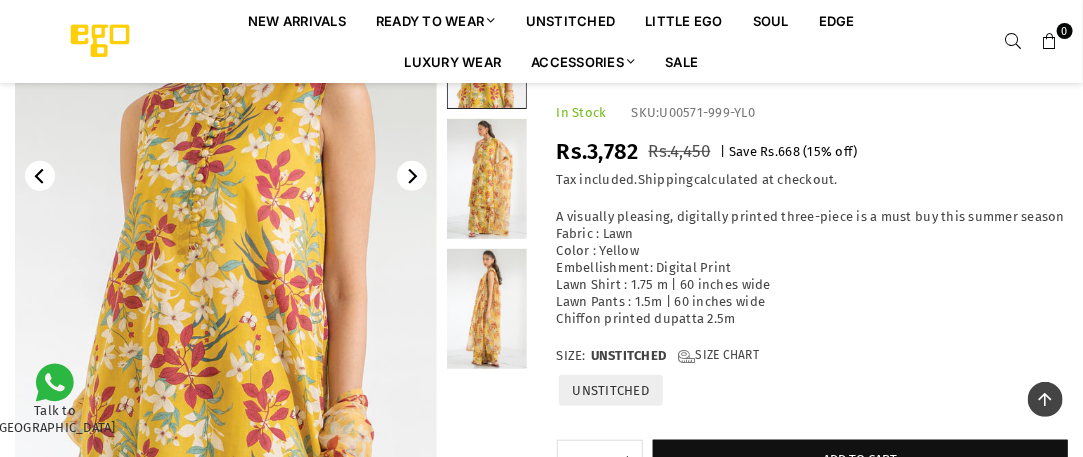 scroll, scrollTop: 273, scrollLeft: 0, axis: vertical 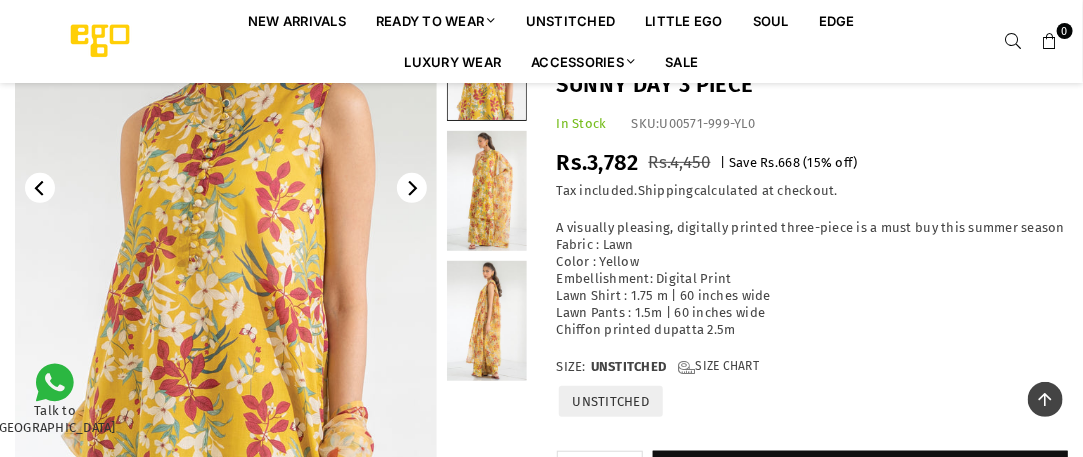 click at bounding box center [487, 321] 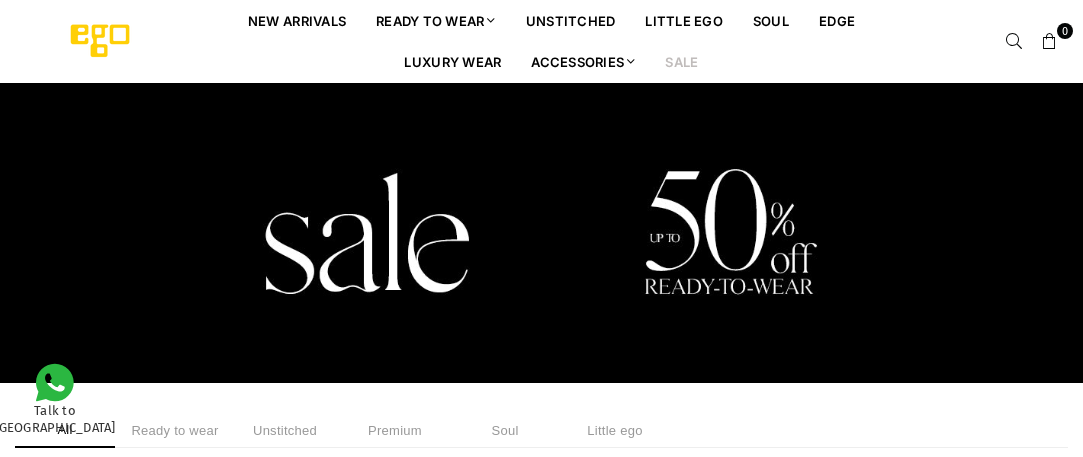 select on "******" 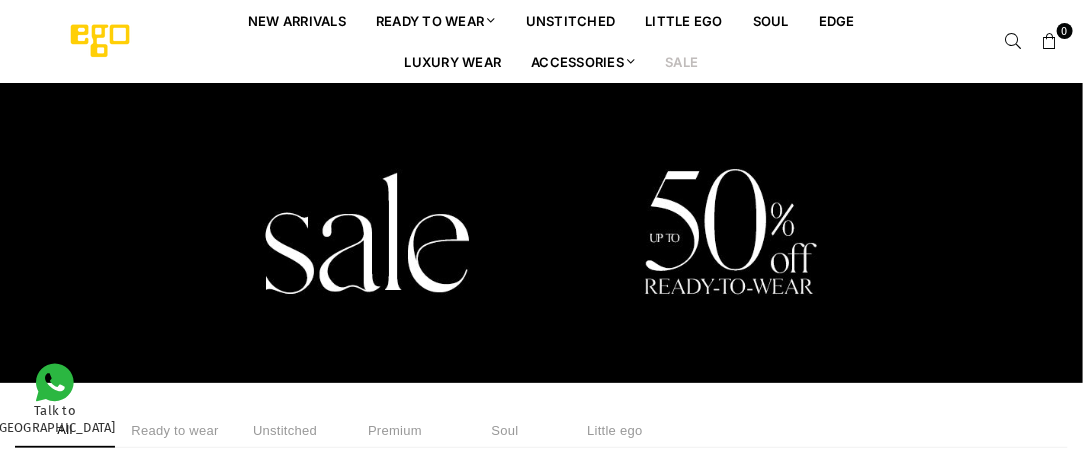 scroll, scrollTop: 0, scrollLeft: 0, axis: both 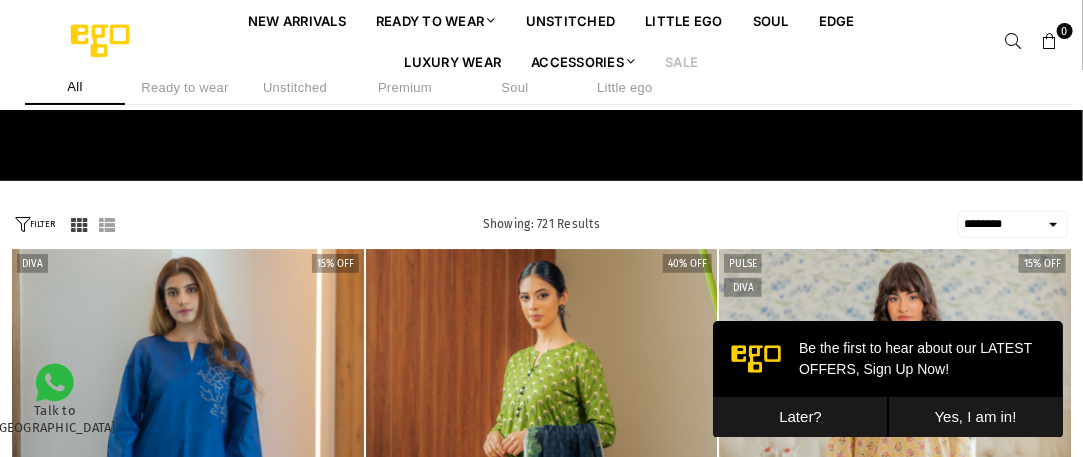 click on "Unstitched" at bounding box center (295, 87) 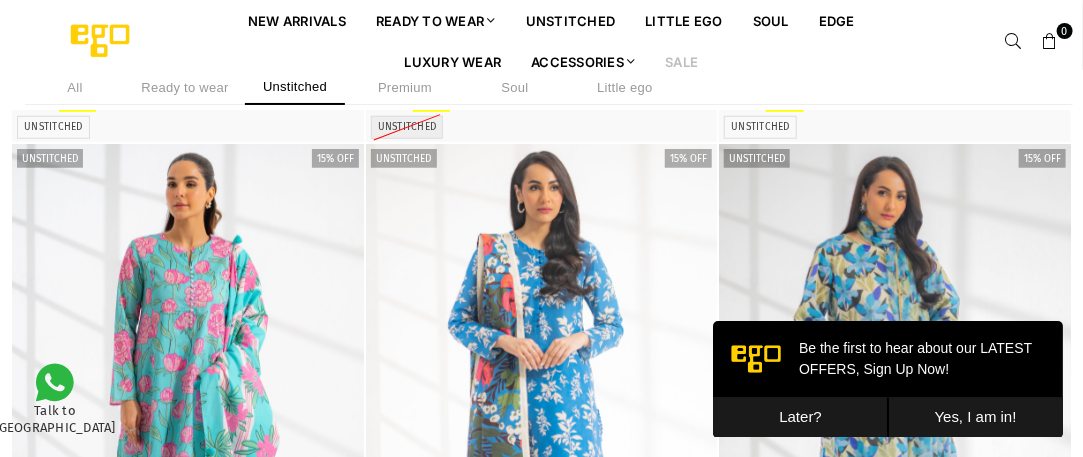 scroll, scrollTop: 0, scrollLeft: 0, axis: both 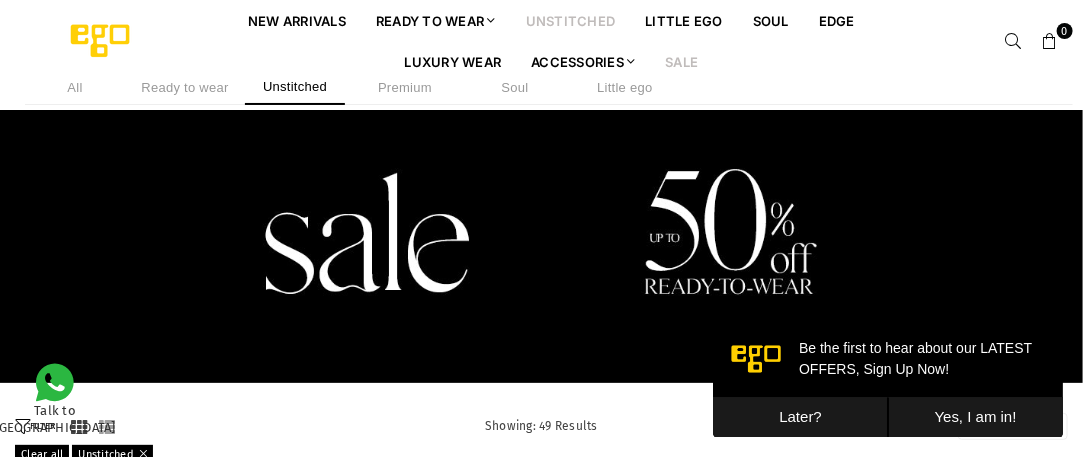 click on "unstitched" at bounding box center (571, 20) 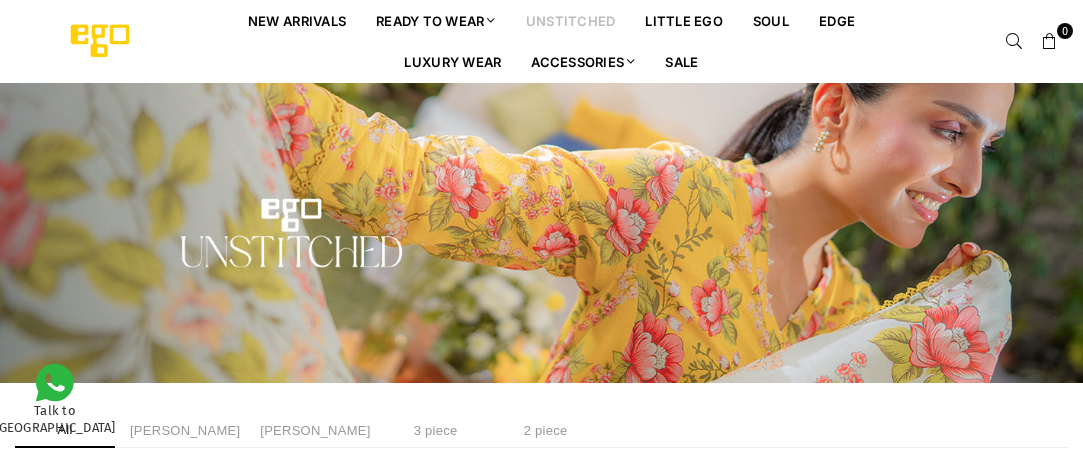 select on "******" 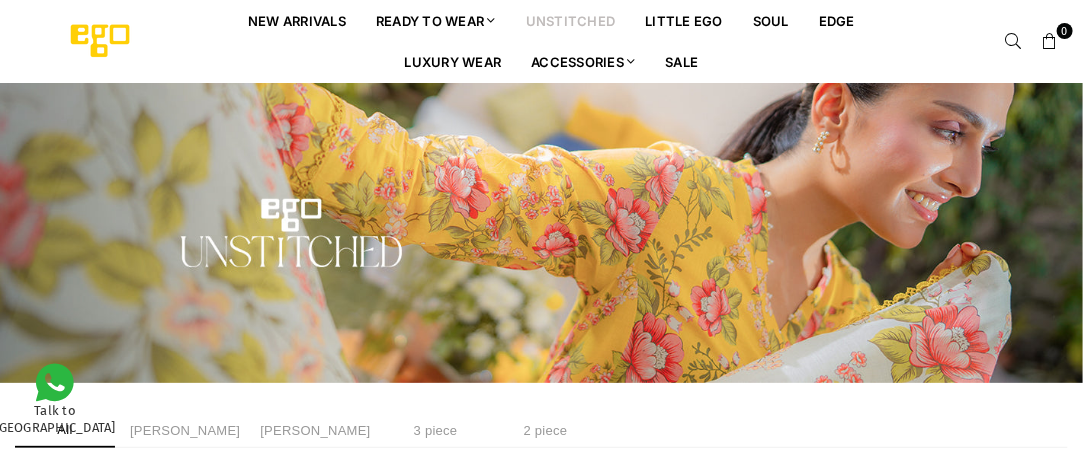 scroll, scrollTop: 0, scrollLeft: 0, axis: both 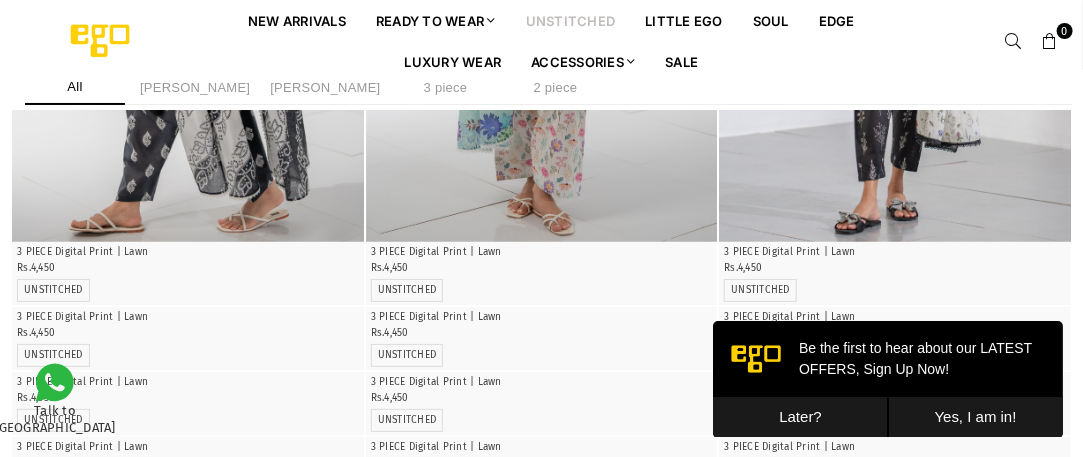 click on "Later?" at bounding box center (799, 416) 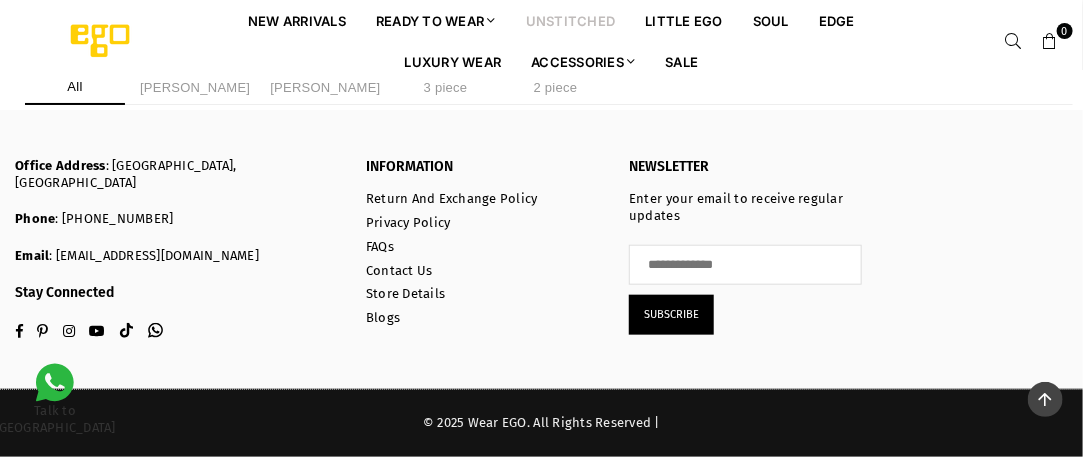 scroll, scrollTop: 4648, scrollLeft: 0, axis: vertical 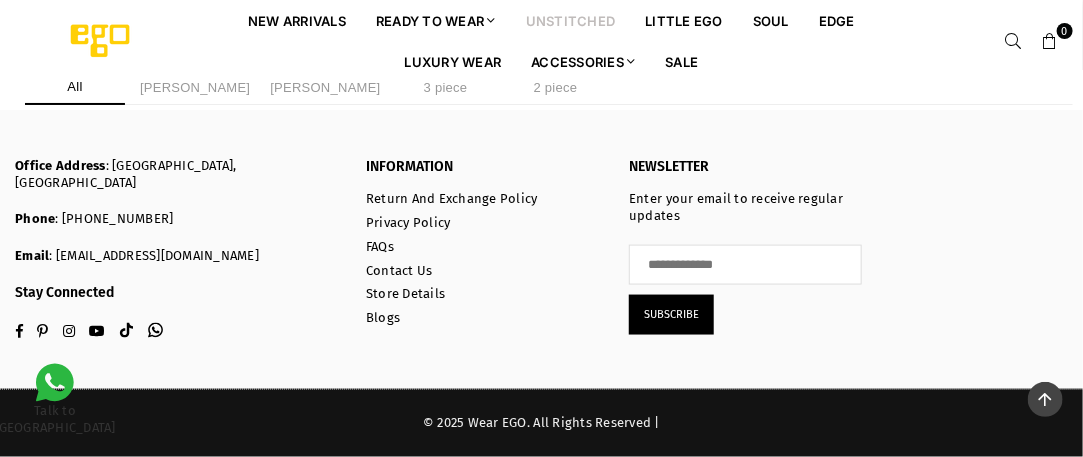click at bounding box center (542, -336) 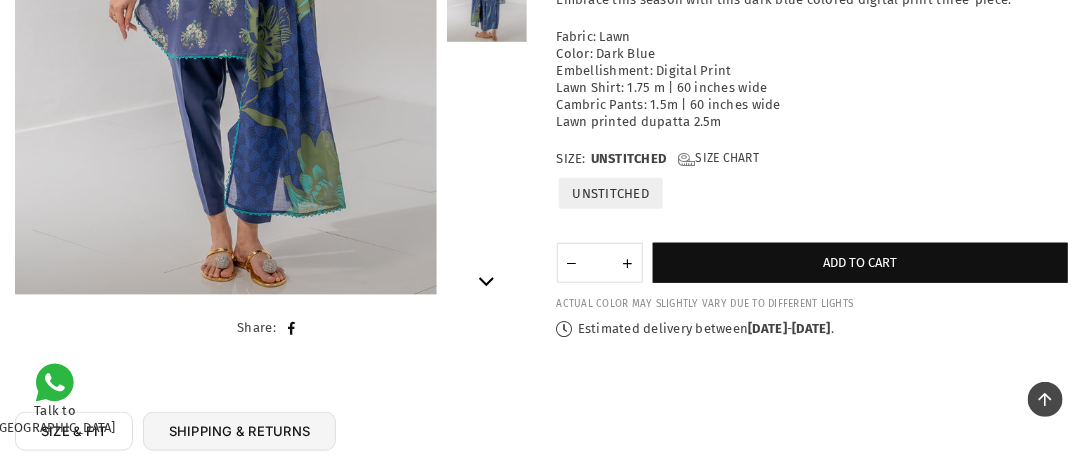 scroll, scrollTop: 482, scrollLeft: 0, axis: vertical 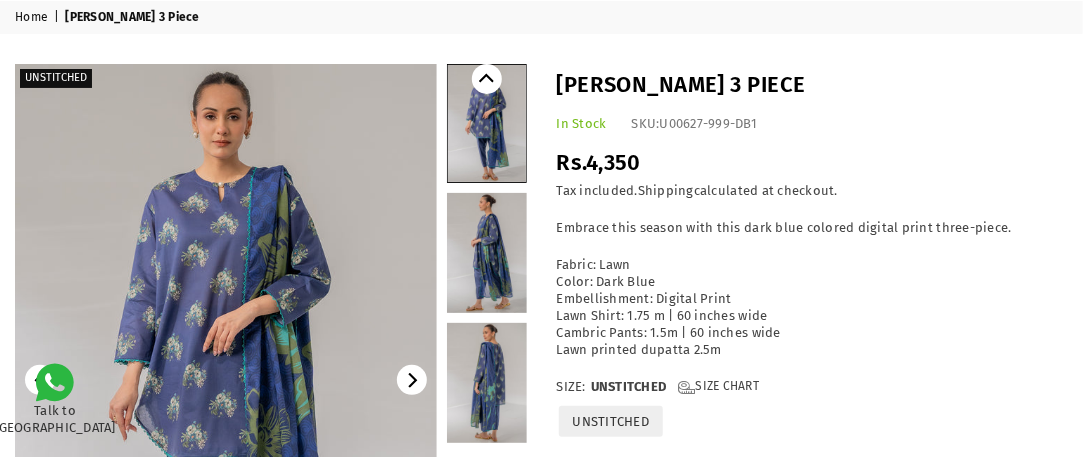 click on "Meadows 3 Piece                                          In Stock                      SKU:  U00627-999-DB1                                                                       Regular price                        Rs.4,350                                                                                                               |                             Save                            Rs.-4,350                            ( Liquid error (sections/product-template line 204): divided by 0 % off)                                                                                   /                                                                                           Tax included.                       Shipping  calculated at checkout.                                                                                                     Embrace this season with this dark blue colored digital print three-piece. Fabric: Lawn Color: Dark Blue Embellishment: Digital Print Size:    *" at bounding box center [813, 318] 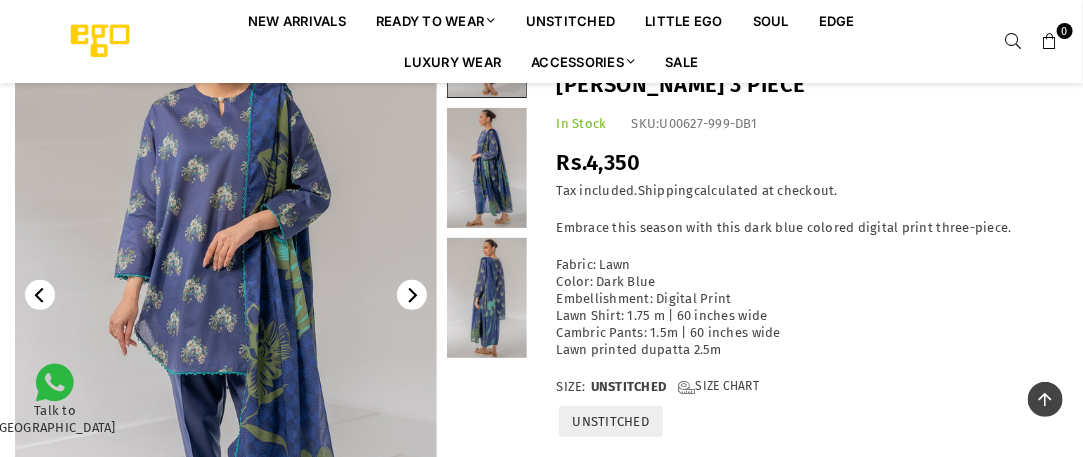 scroll, scrollTop: 164, scrollLeft: 0, axis: vertical 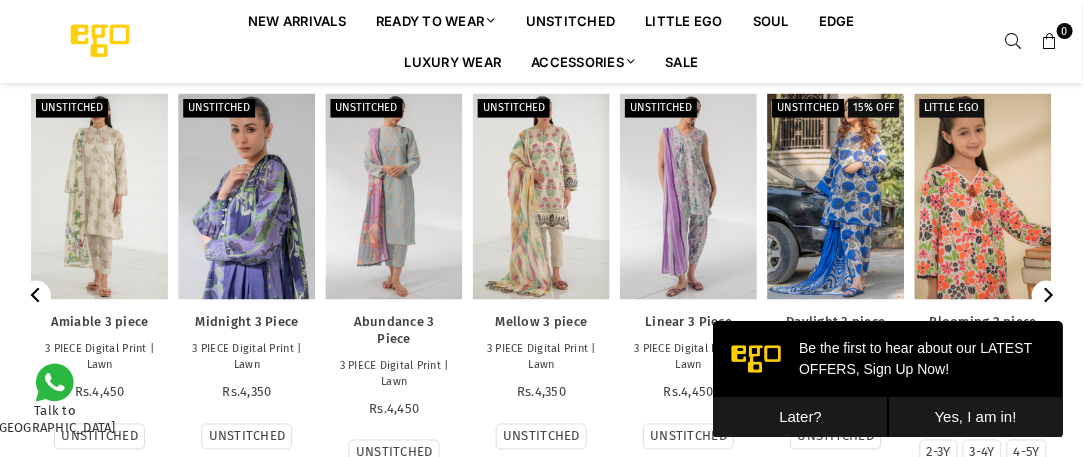 click at bounding box center (246, 197) 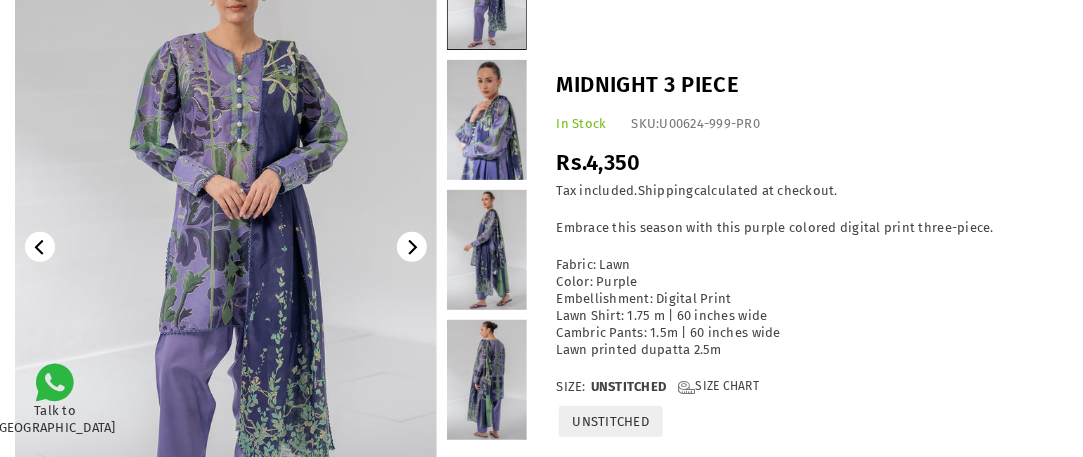 scroll, scrollTop: 122, scrollLeft: 0, axis: vertical 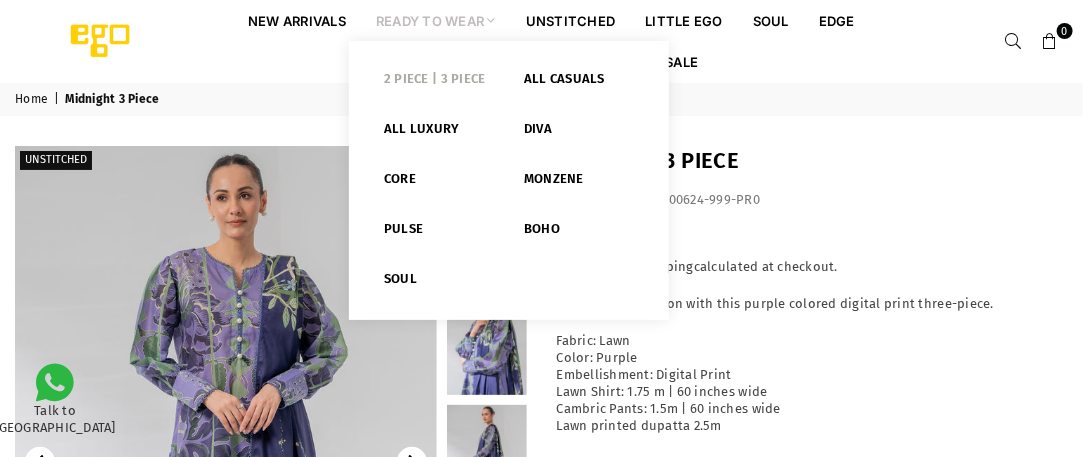click on "2 PIECE | 3 PIECE" at bounding box center [439, 83] 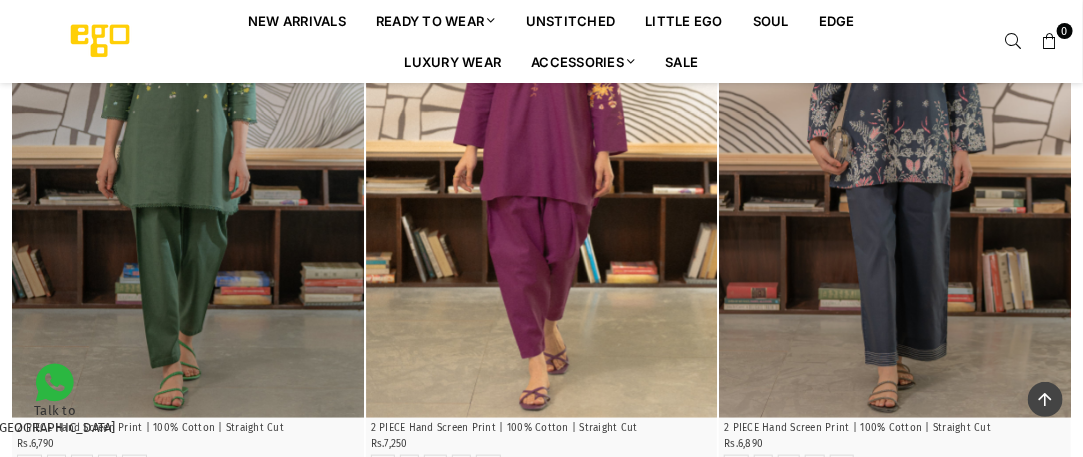 scroll, scrollTop: 561, scrollLeft: 0, axis: vertical 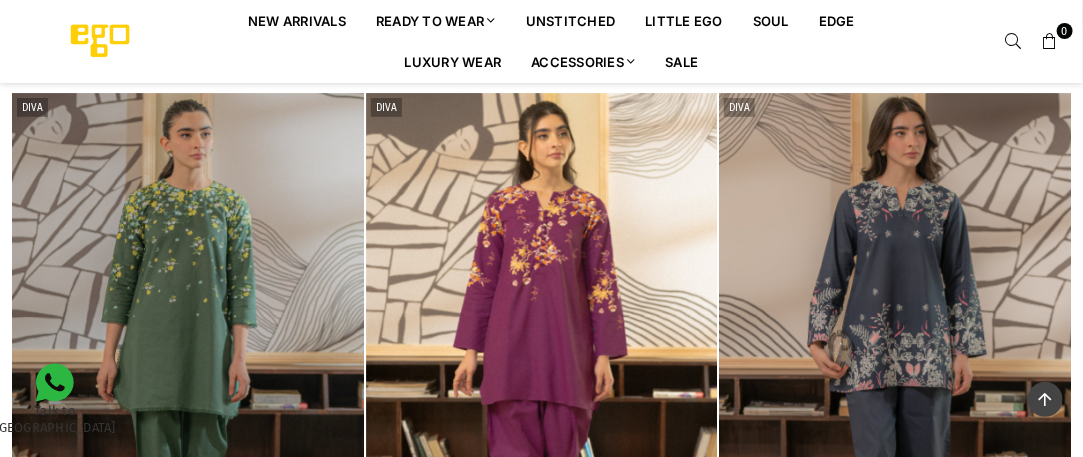 drag, startPoint x: 1096, startPoint y: 28, endPoint x: 1096, endPoint y: 53, distance: 25 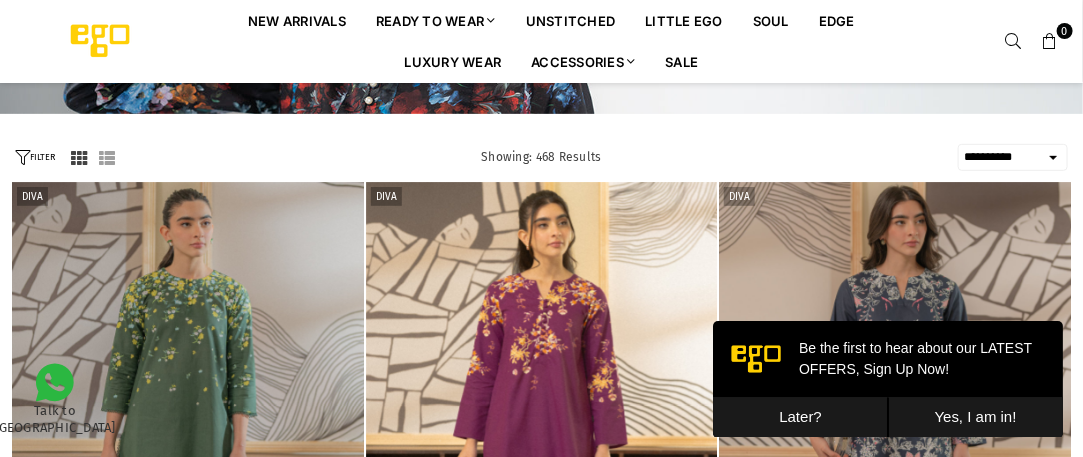 scroll, scrollTop: 0, scrollLeft: 0, axis: both 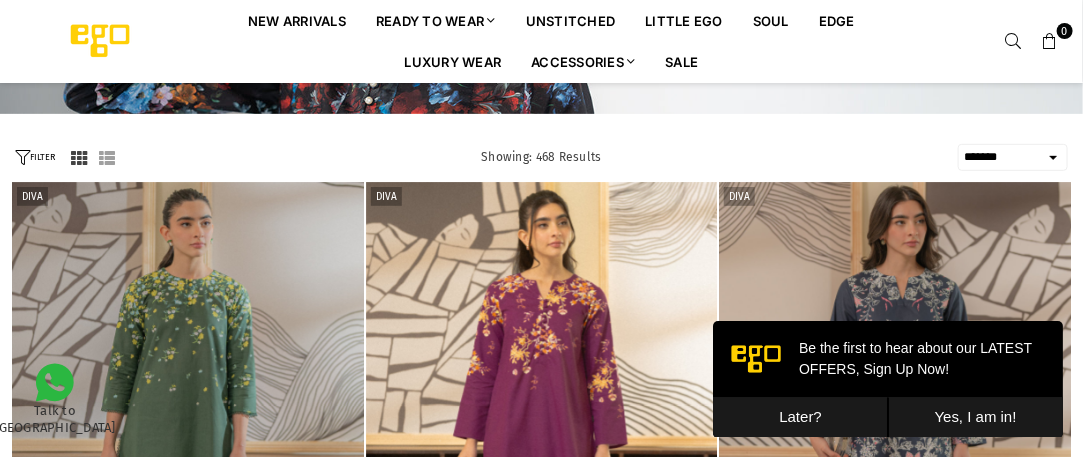 click on "**********" at bounding box center [1013, 157] 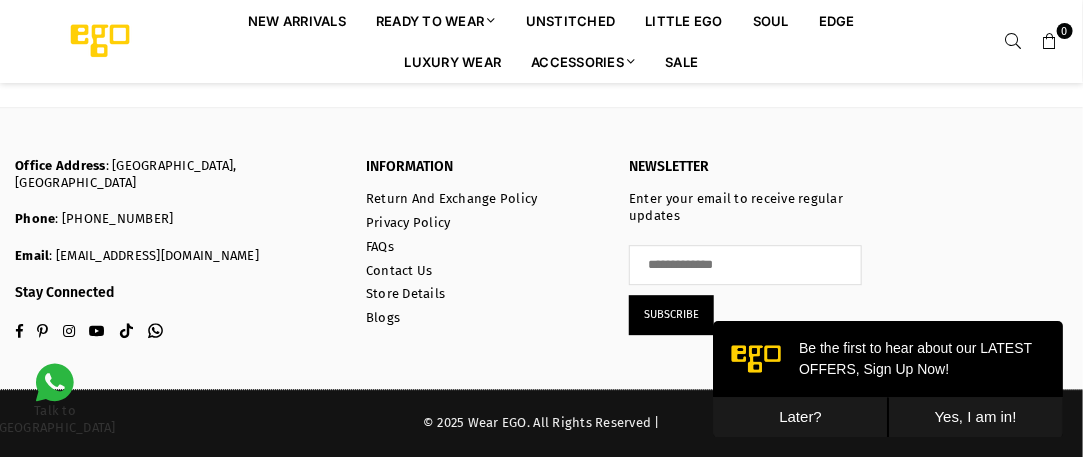 scroll, scrollTop: 1807, scrollLeft: 0, axis: vertical 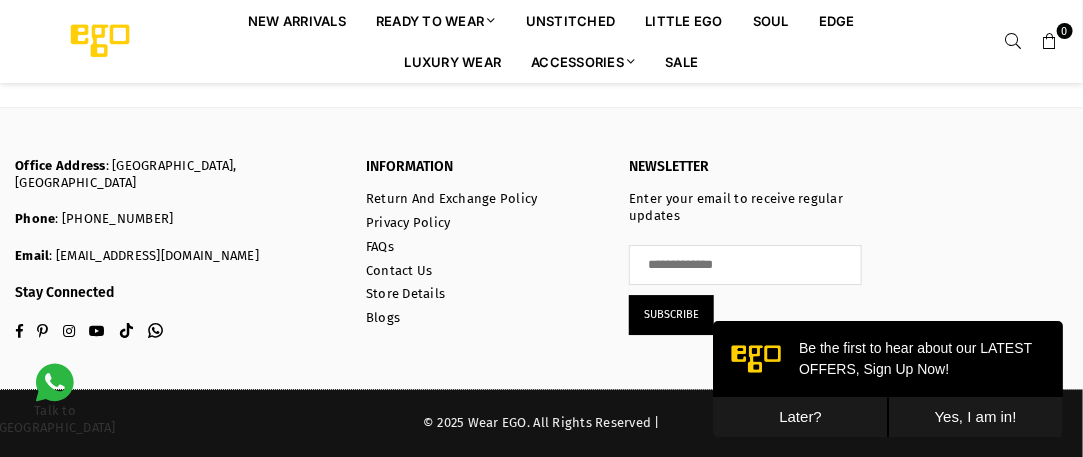 select on "**********" 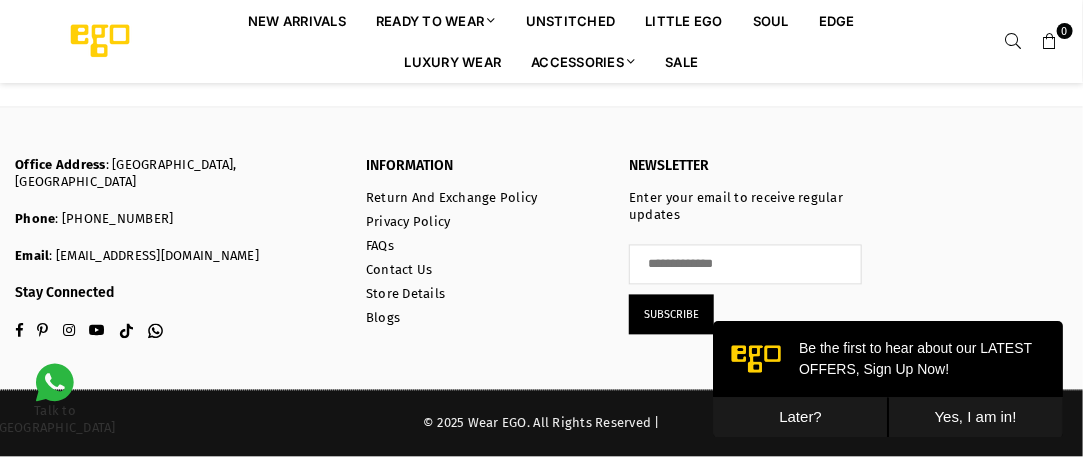 scroll, scrollTop: 3432, scrollLeft: 0, axis: vertical 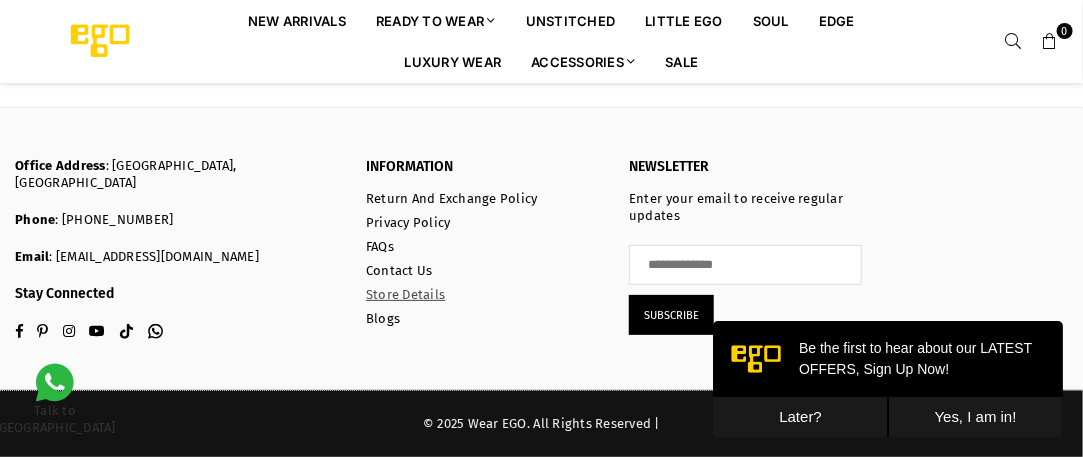 click on "Store Details" at bounding box center (405, 294) 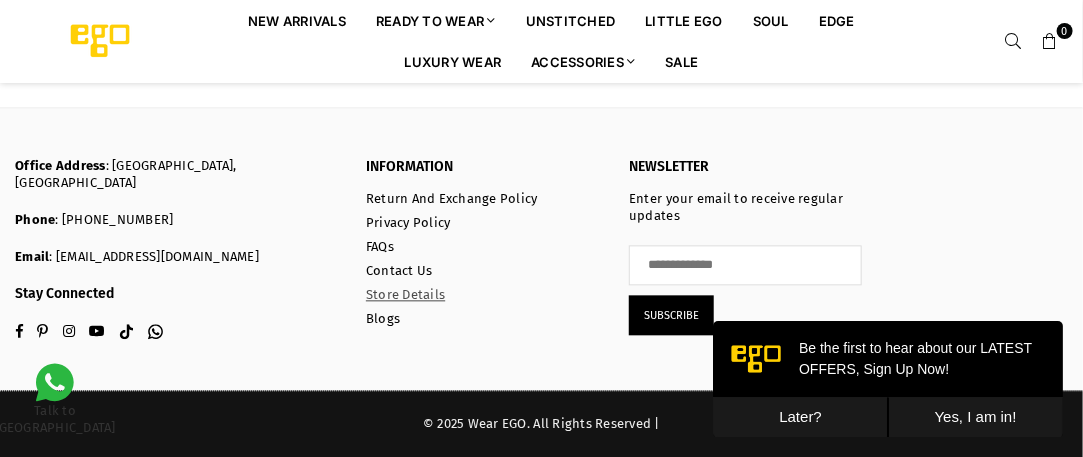 scroll, scrollTop: 7042, scrollLeft: 0, axis: vertical 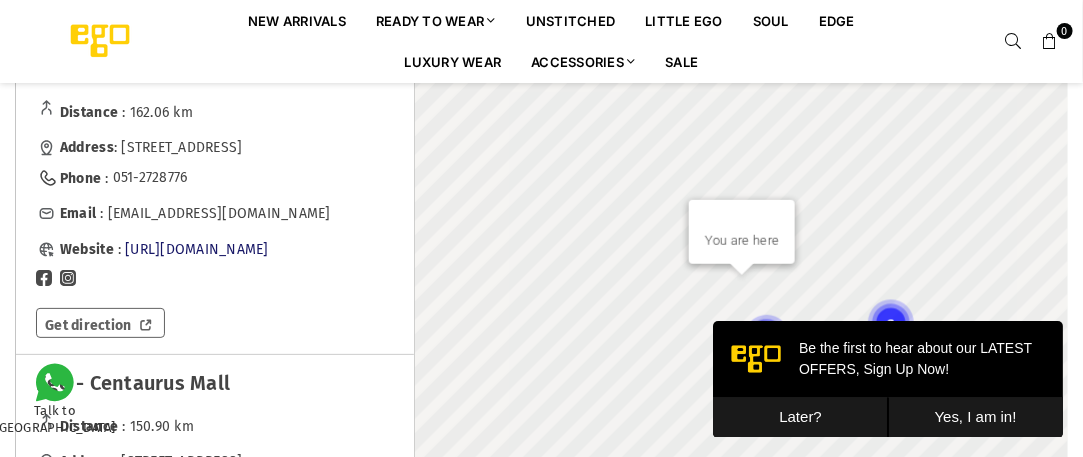 click on "To navigate, press the arrow keys. To activate drag with keyboard, press Alt + Enter. Once in keyboard drag state, use the arrow keys to move the marker. To complete the drag, press the Enter key. To cancel, press Escape. 2 4 6 You are here" at bounding box center (741, 313) 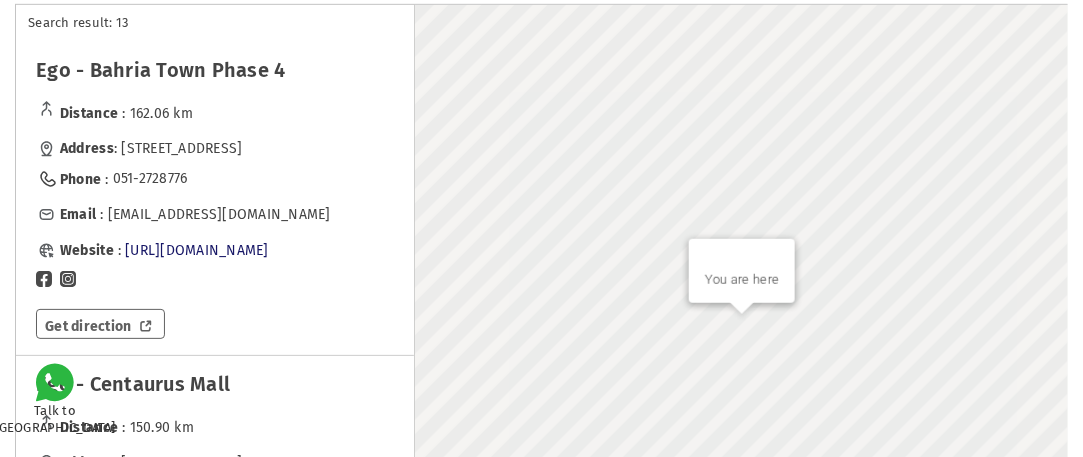 scroll, scrollTop: 417, scrollLeft: 0, axis: vertical 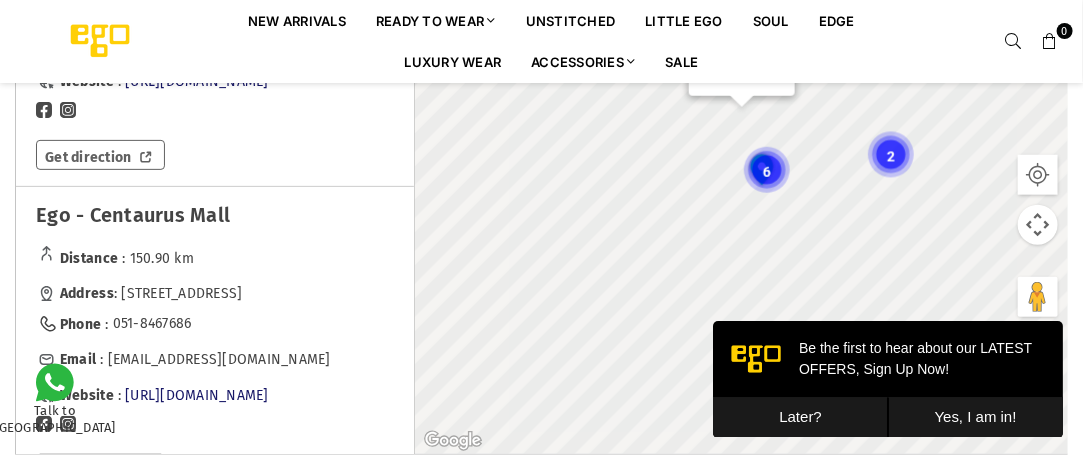 click on "To navigate, press the arrow keys. To activate drag with keyboard, press Alt + Enter. Once in keyboard drag state, use the arrow keys to move the marker. To complete the drag, press the Enter key. To cancel, press Escape. 2 4 6 You are here" at bounding box center [741, 145] 